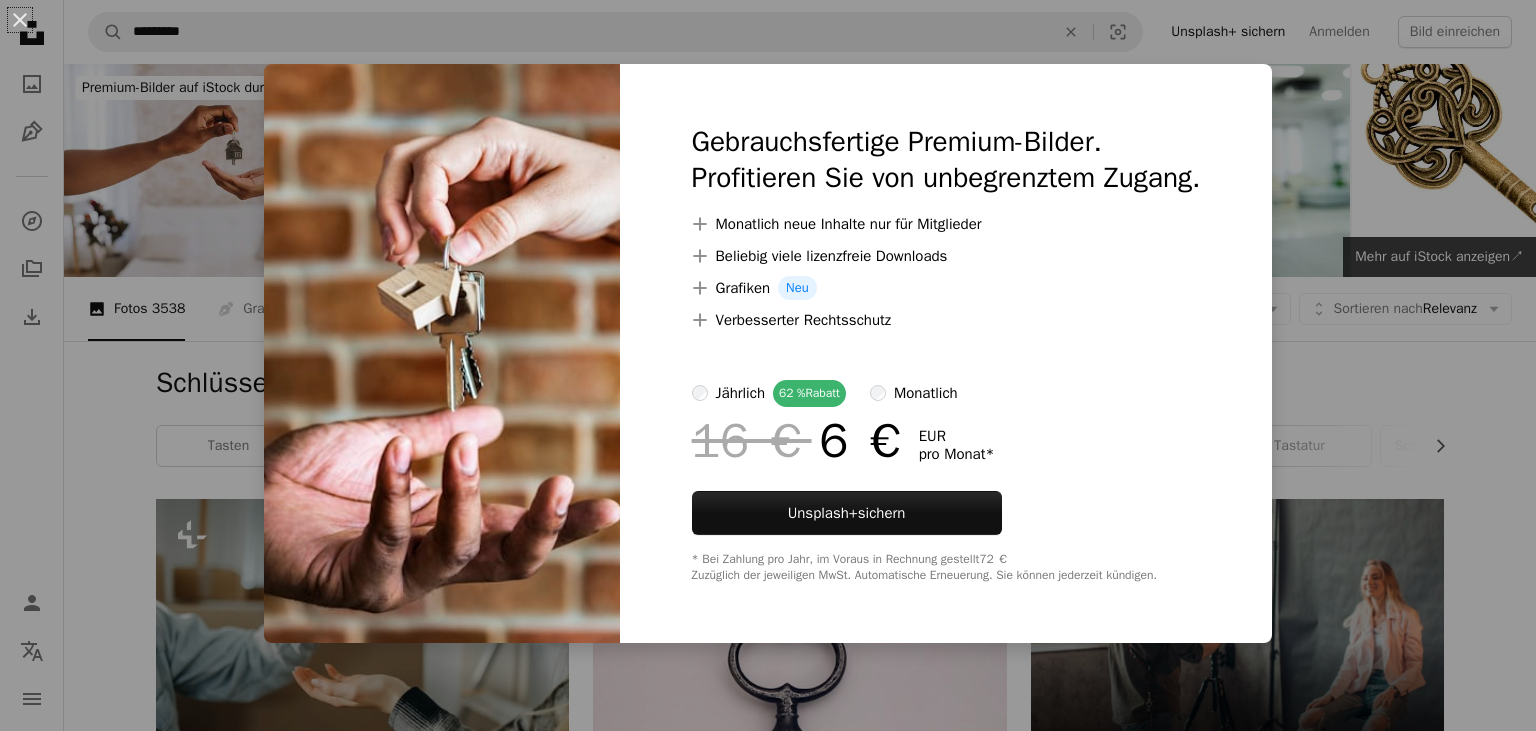 scroll, scrollTop: 2217, scrollLeft: 0, axis: vertical 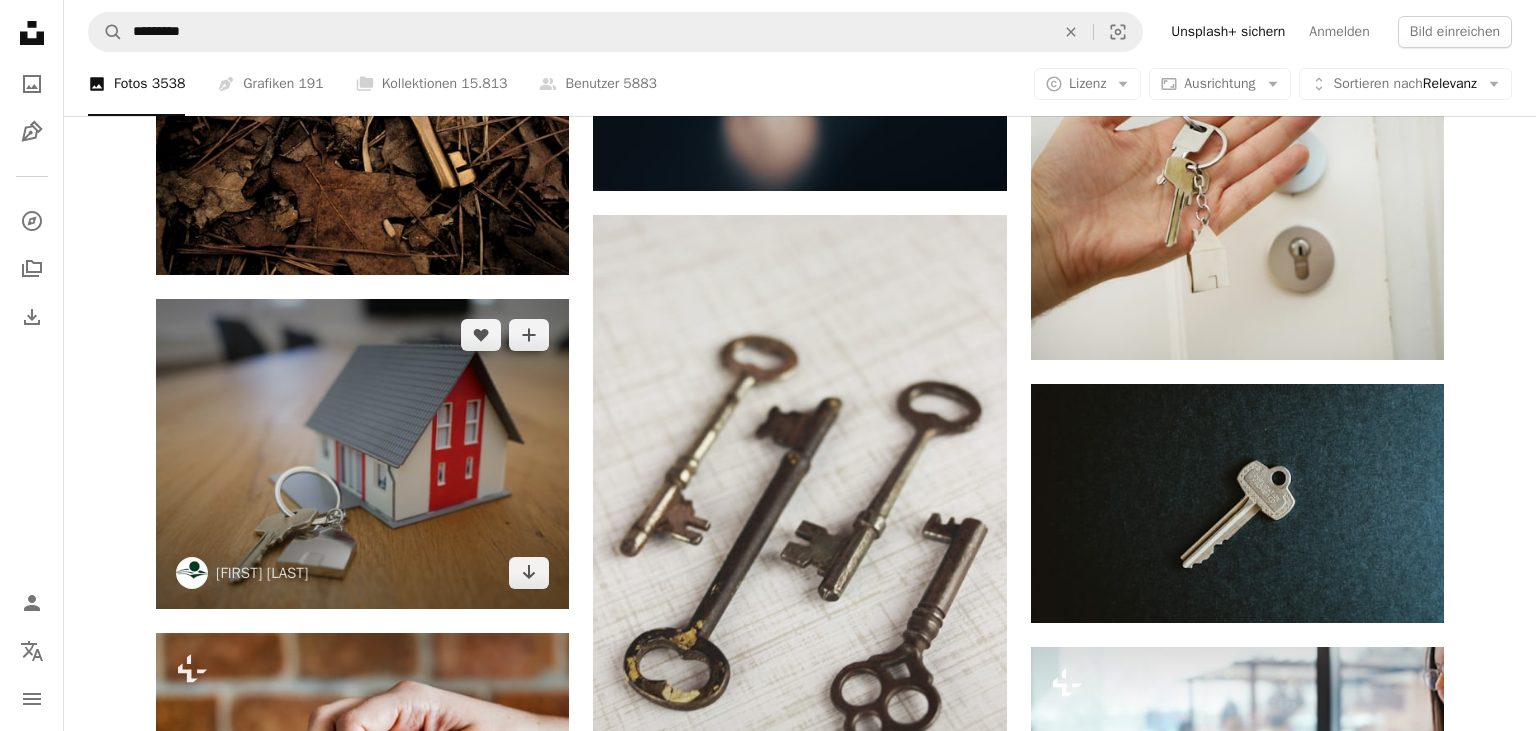 click at bounding box center [362, 454] 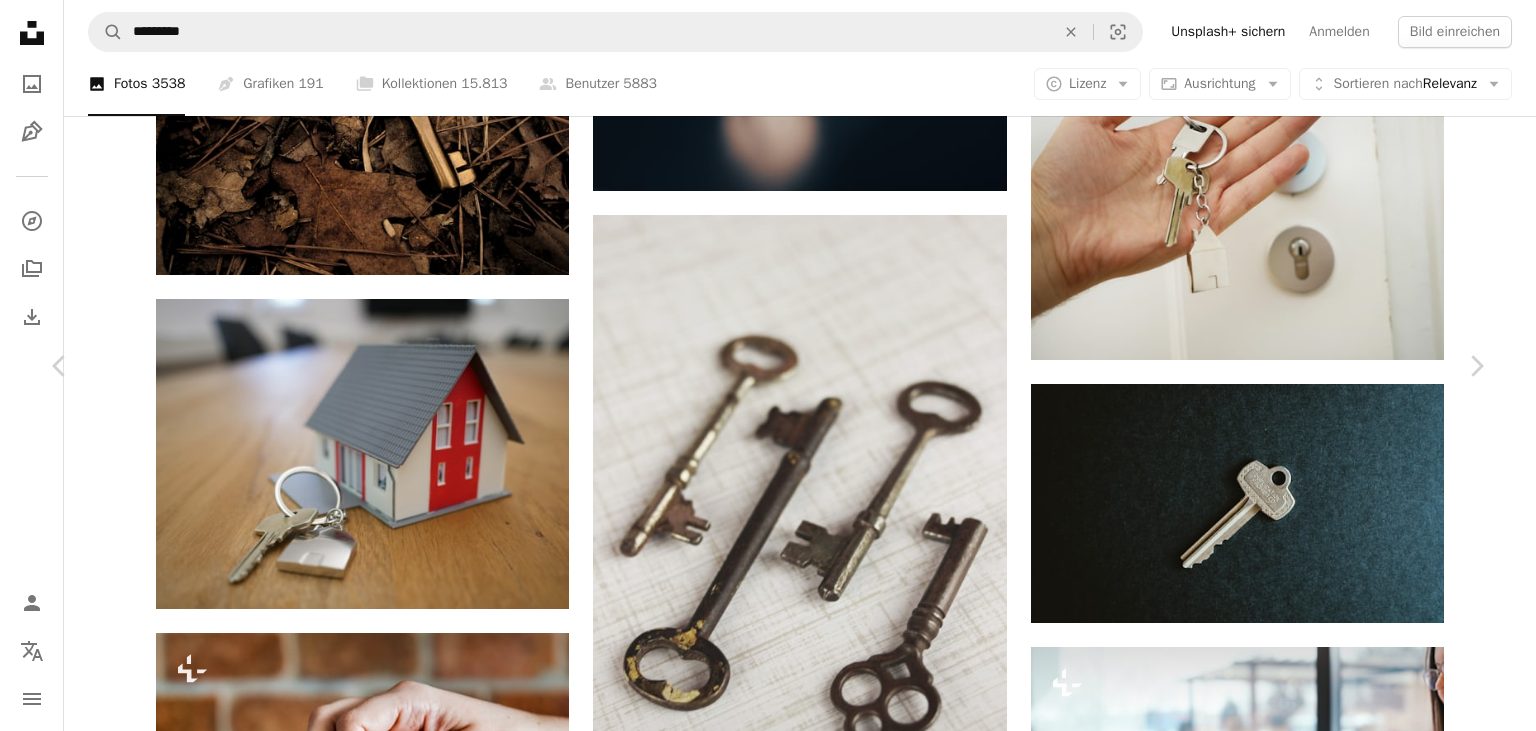 click 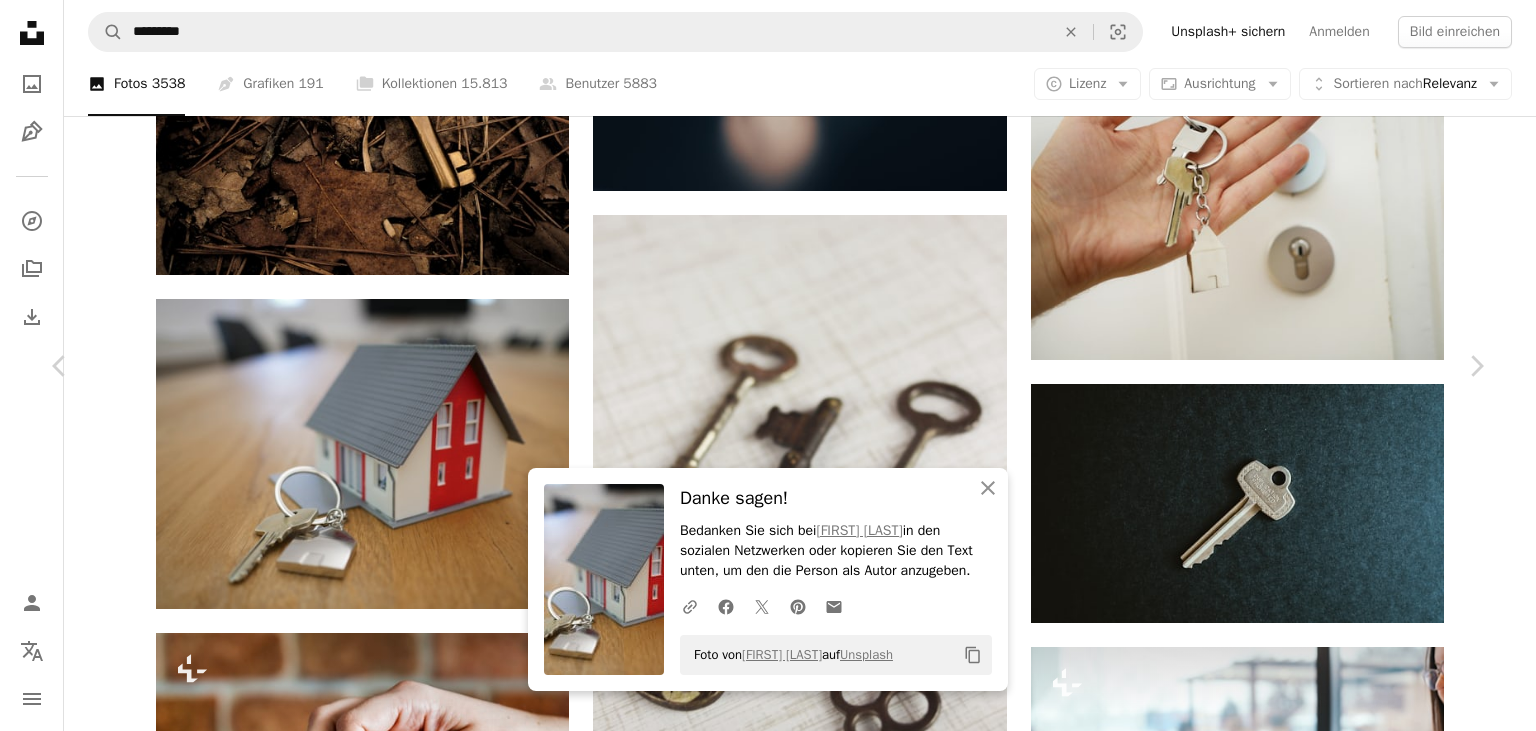 drag, startPoint x: 697, startPoint y: 657, endPoint x: 929, endPoint y: 662, distance: 232.05388 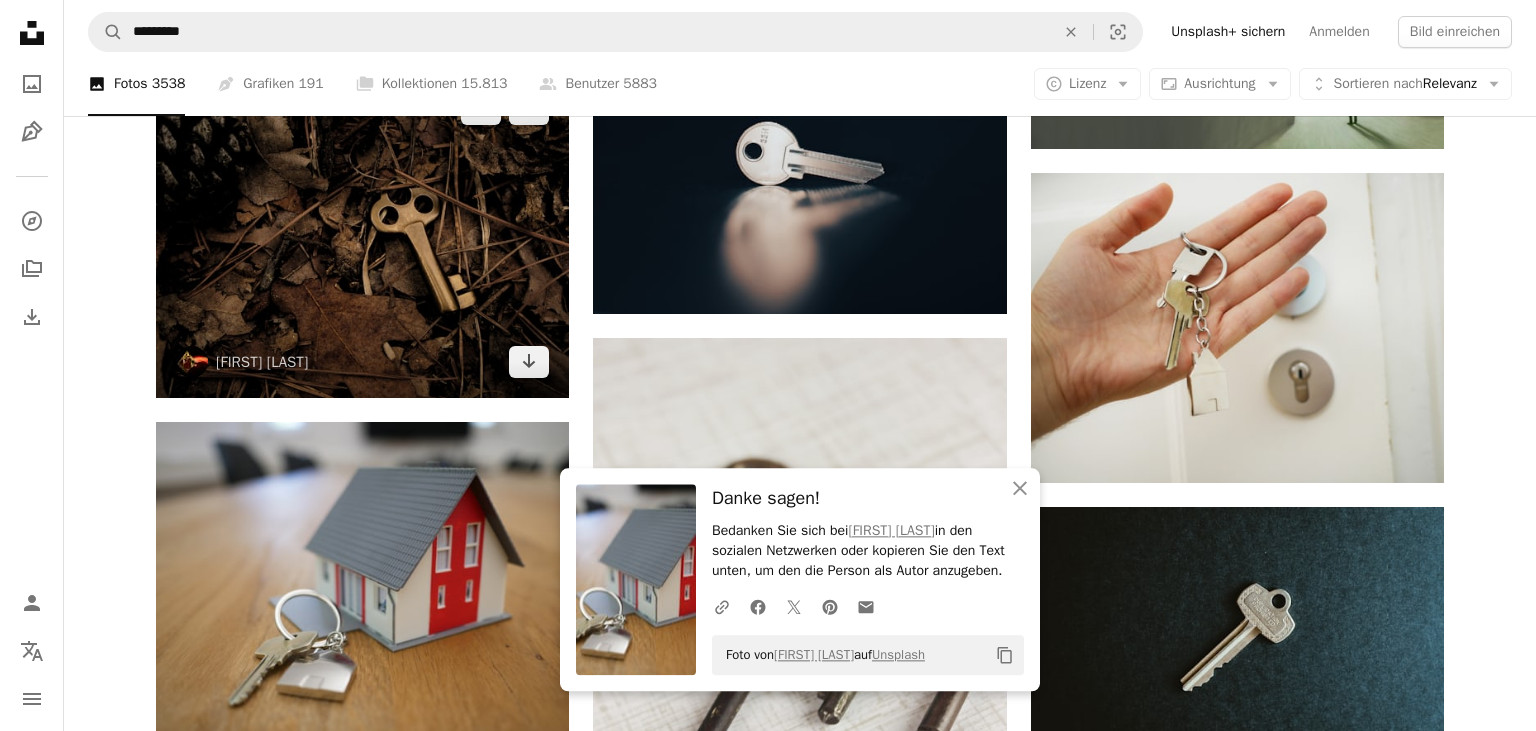 scroll, scrollTop: 1584, scrollLeft: 0, axis: vertical 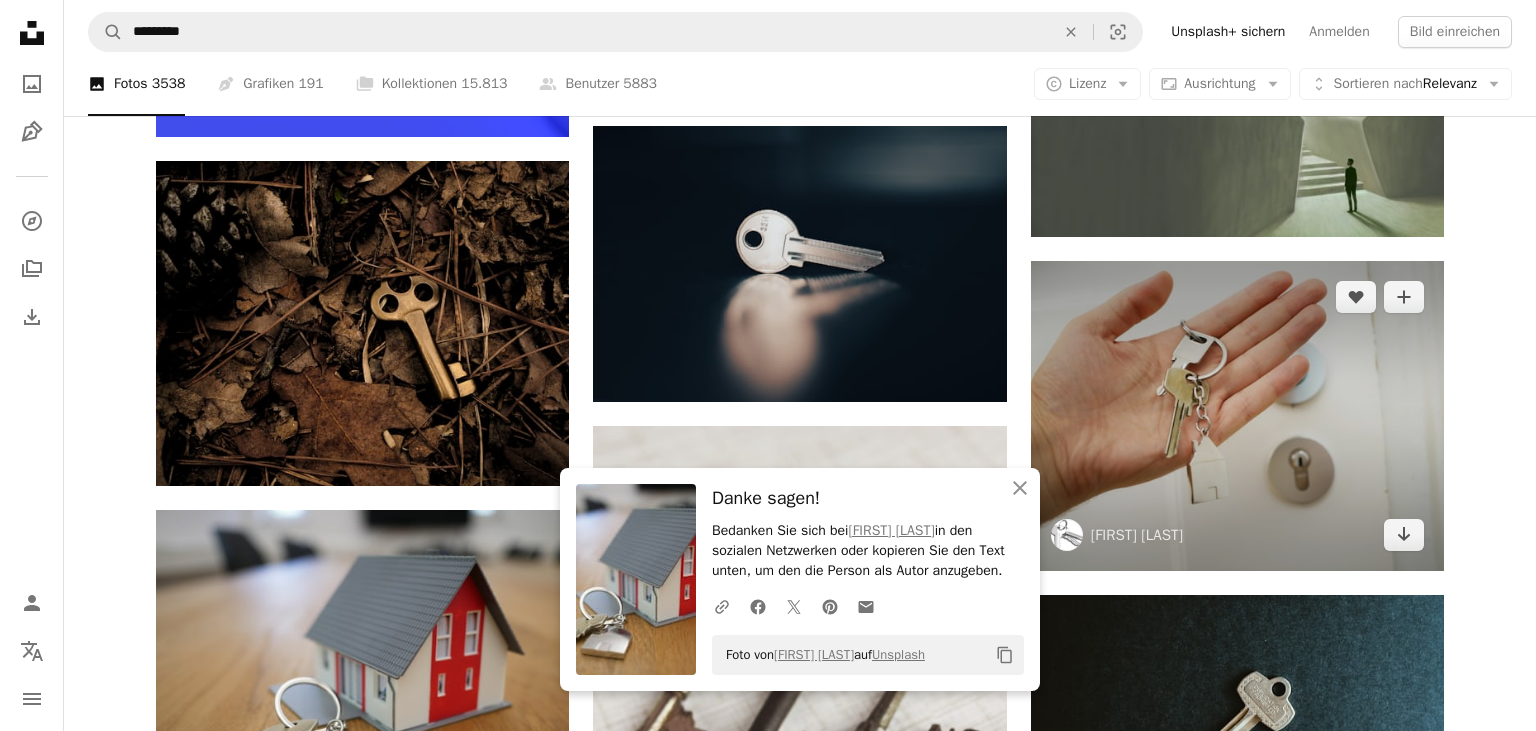 click at bounding box center (1237, 416) 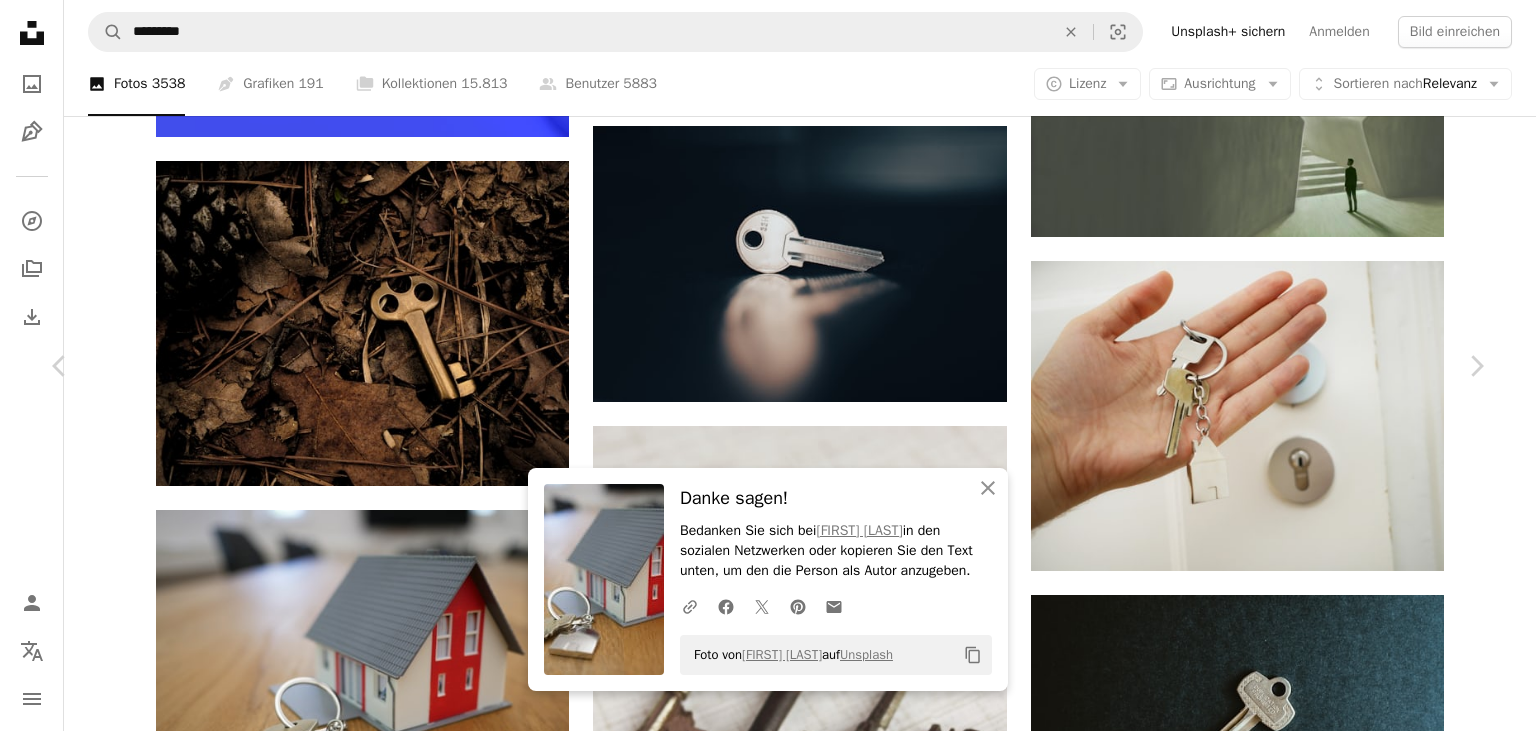 click 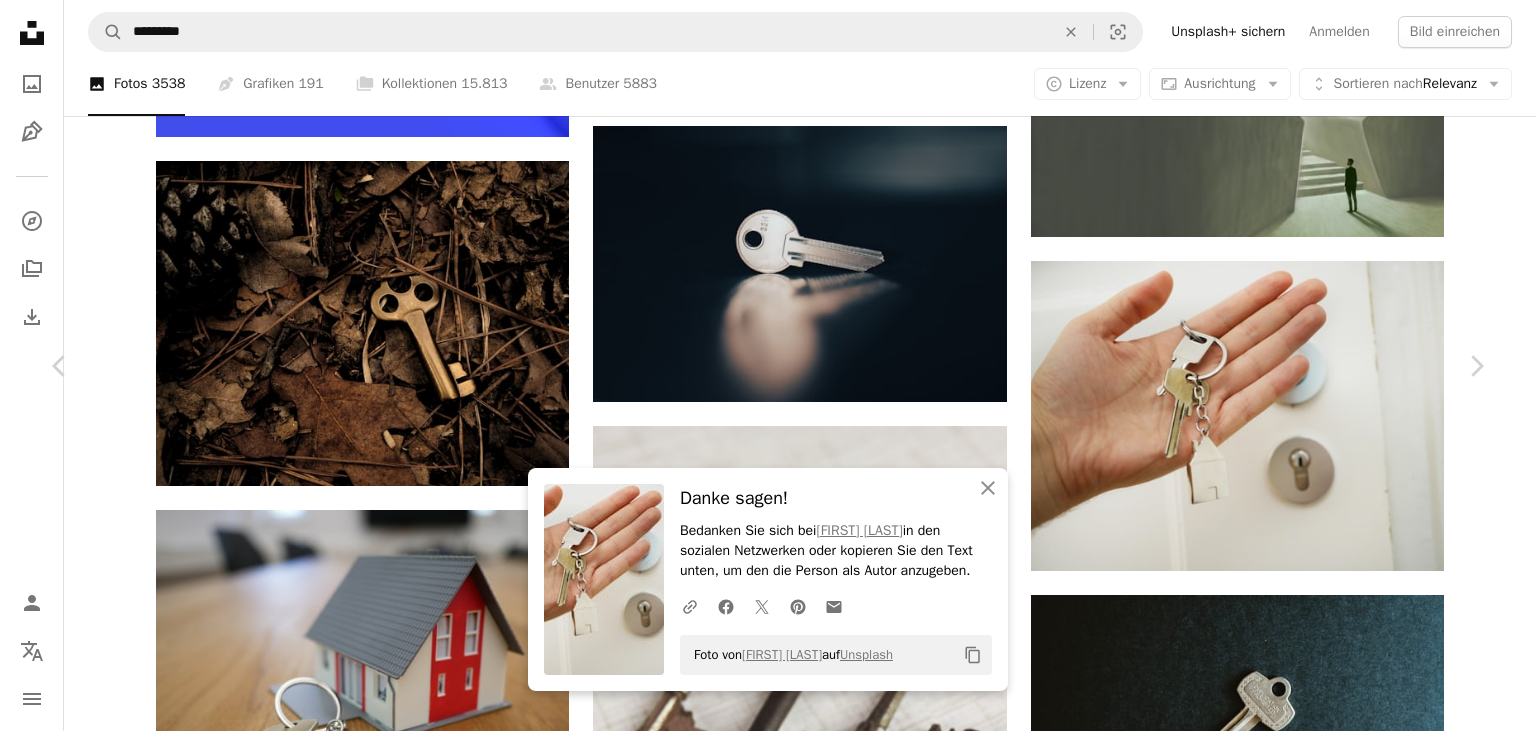 drag, startPoint x: 692, startPoint y: 658, endPoint x: 912, endPoint y: 666, distance: 220.1454 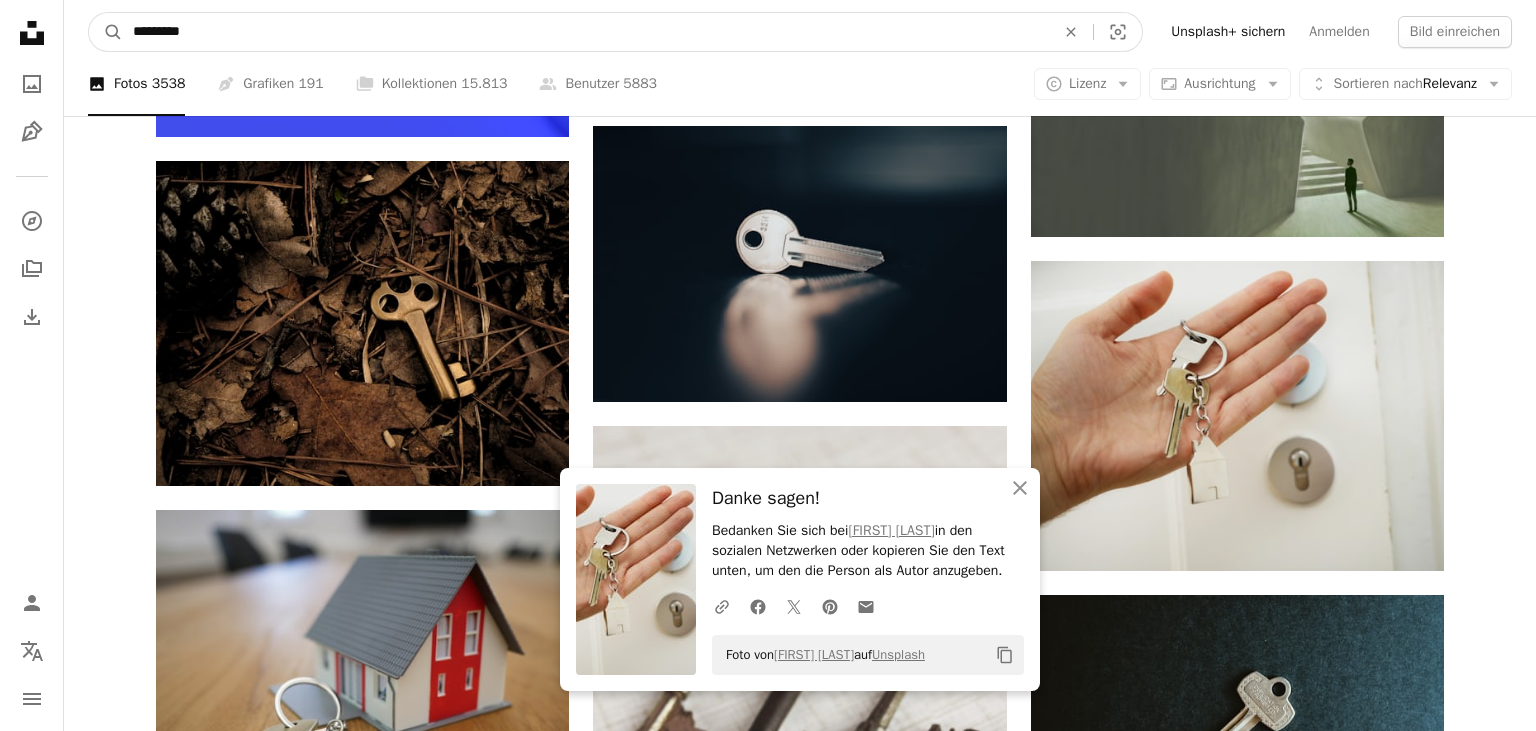 drag, startPoint x: 226, startPoint y: 32, endPoint x: 110, endPoint y: 10, distance: 118.06778 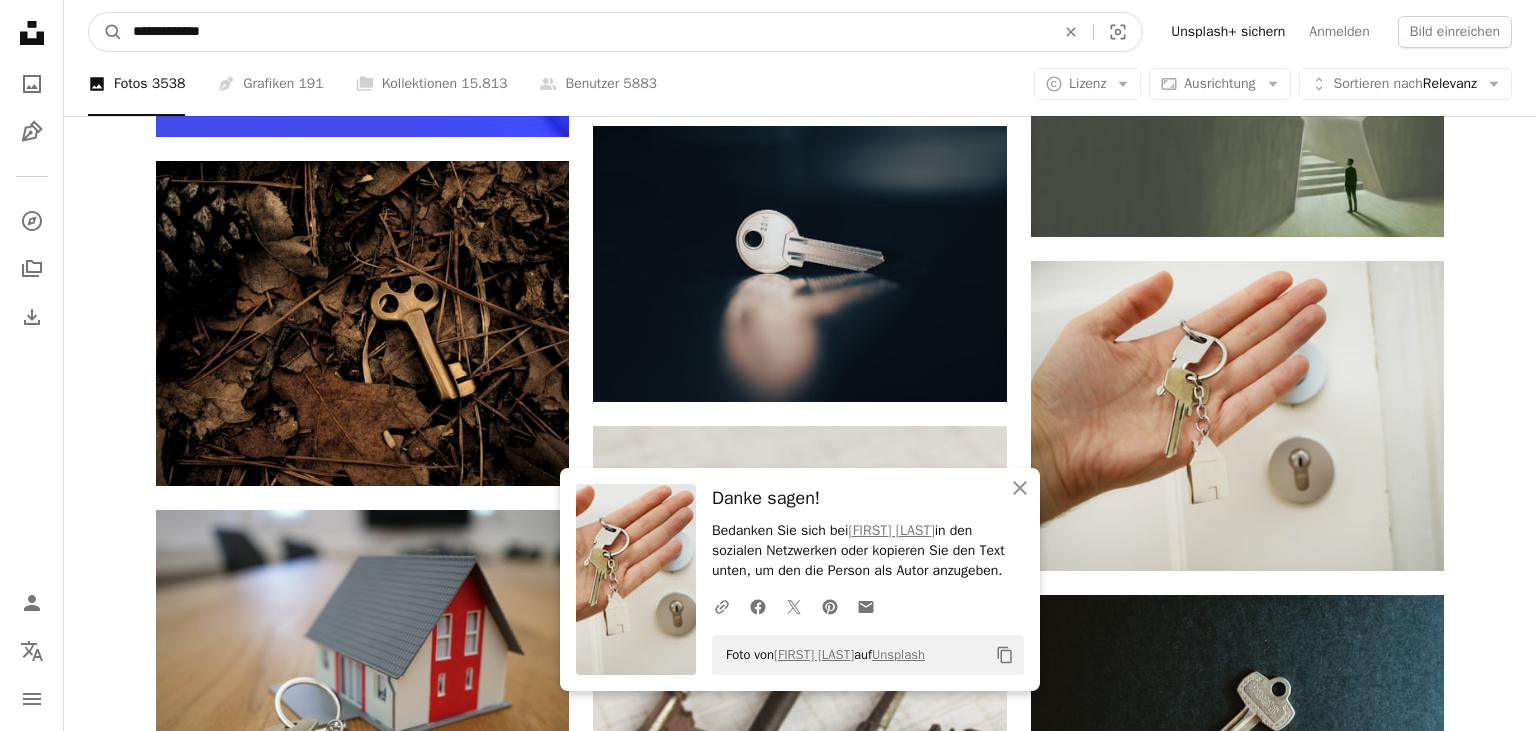 type on "**********" 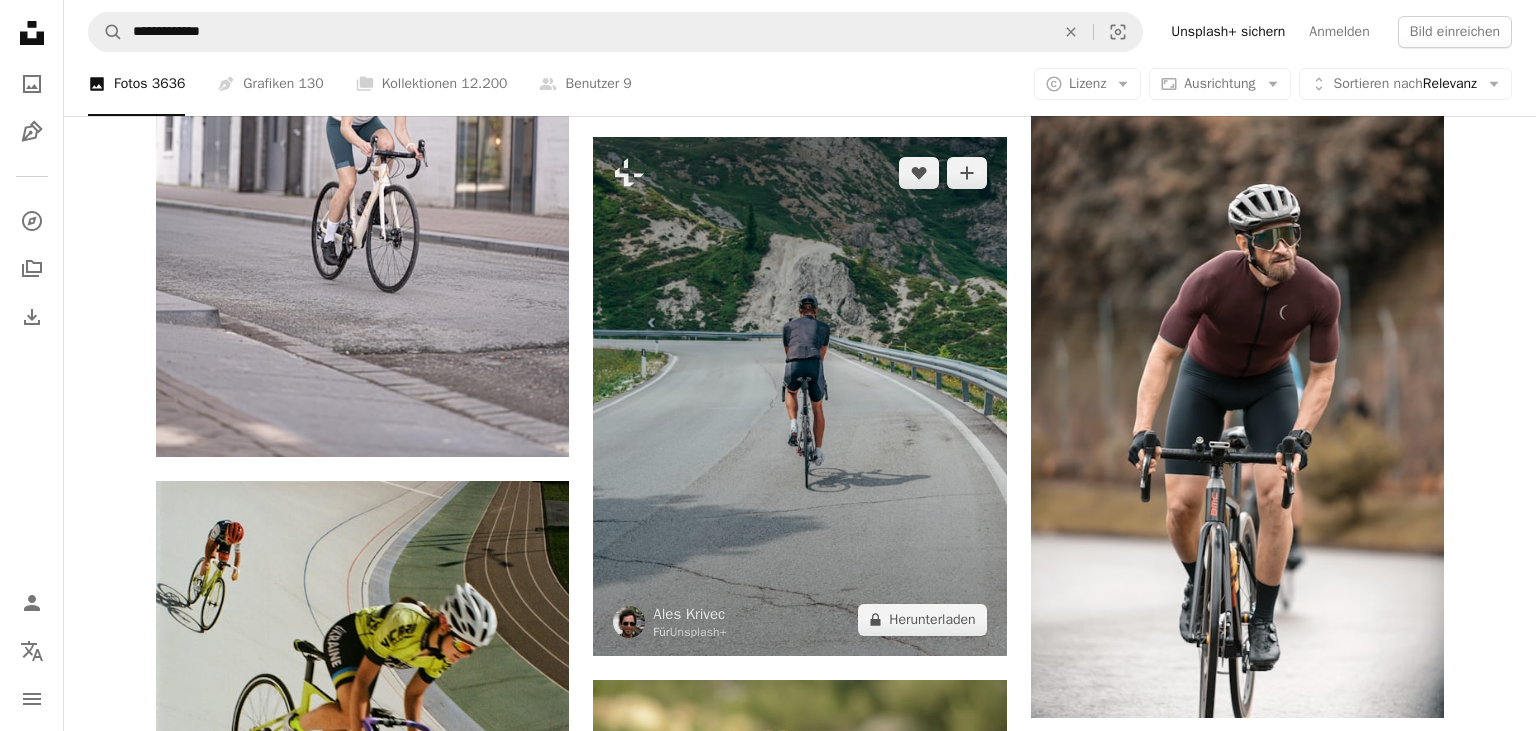 scroll, scrollTop: 1267, scrollLeft: 0, axis: vertical 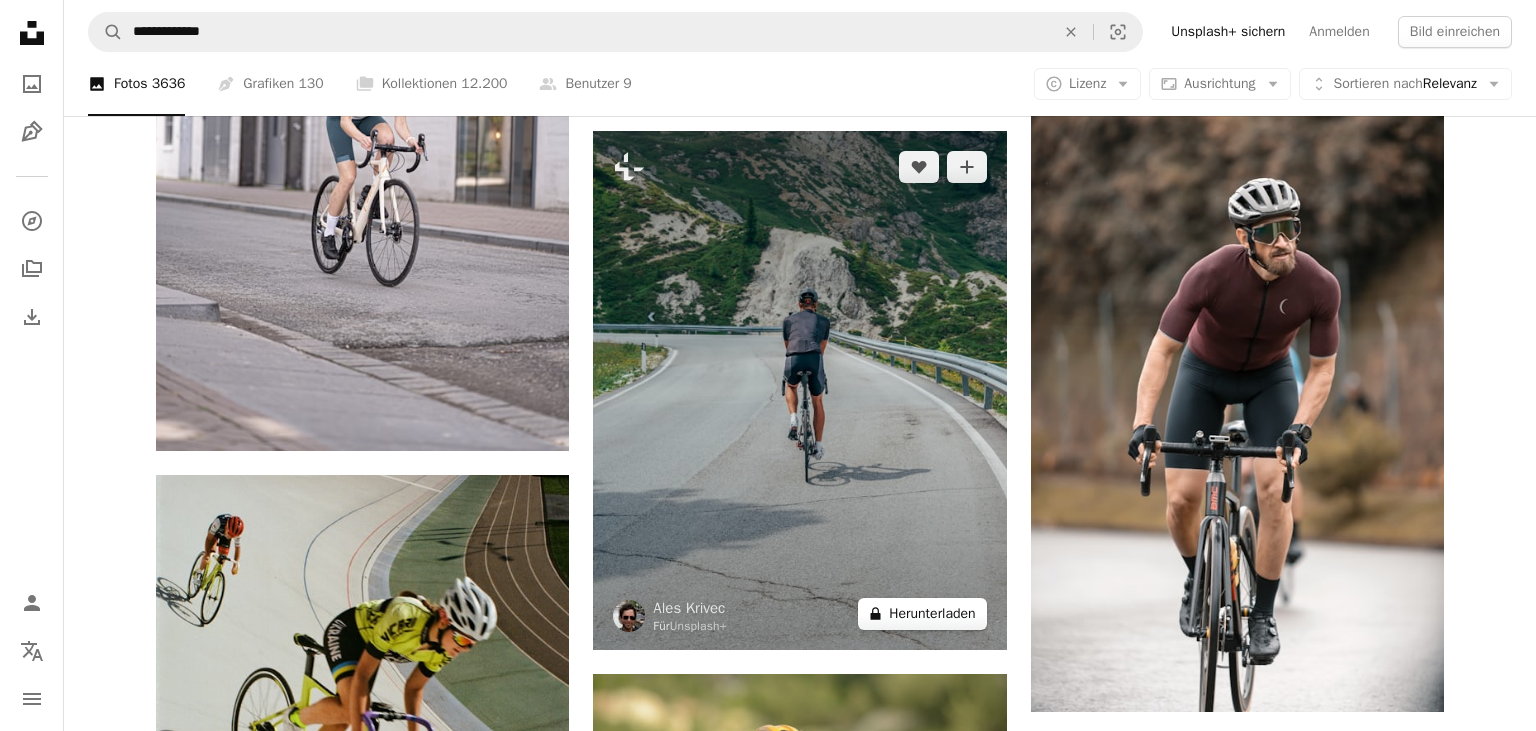 click on "A lock   Herunterladen" at bounding box center (922, 614) 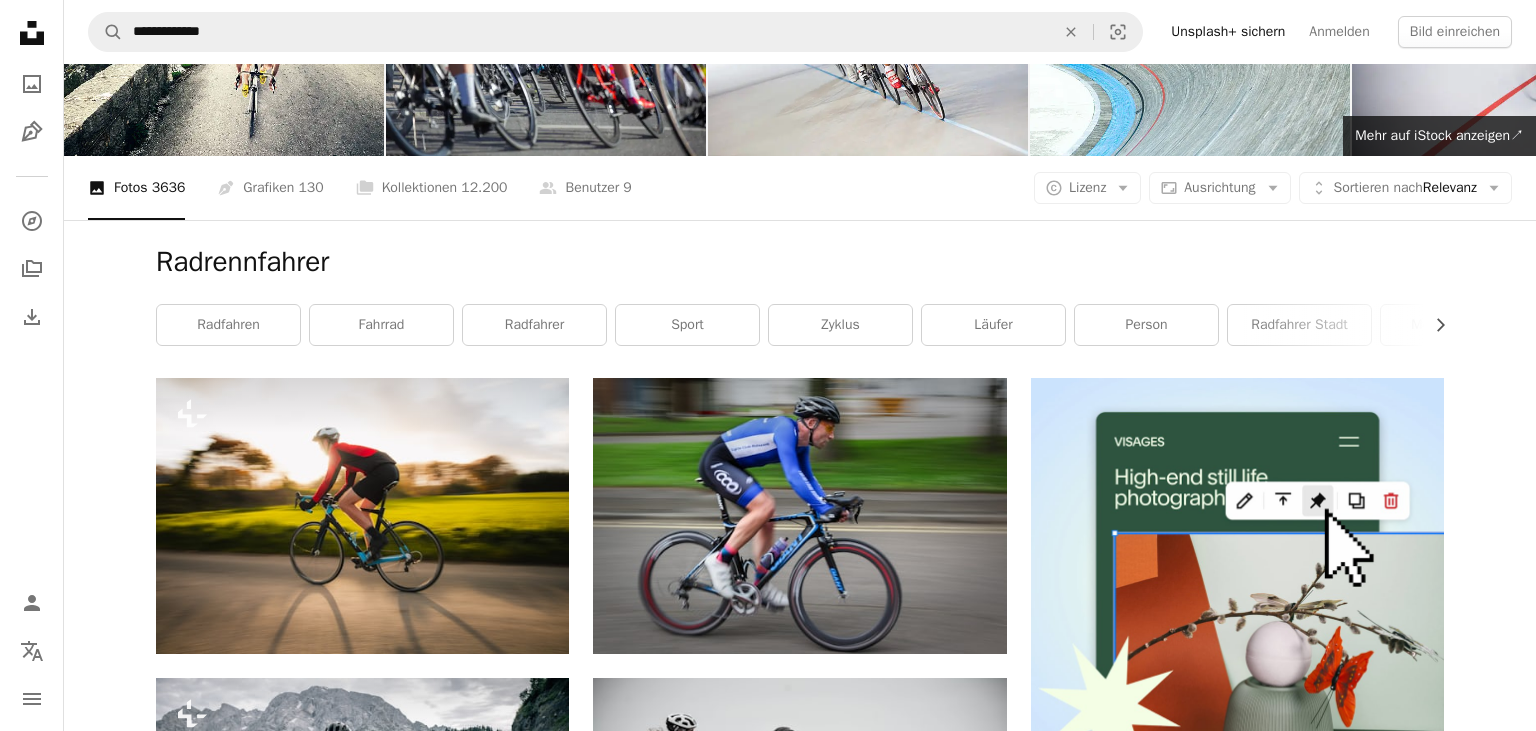 scroll, scrollTop: 105, scrollLeft: 0, axis: vertical 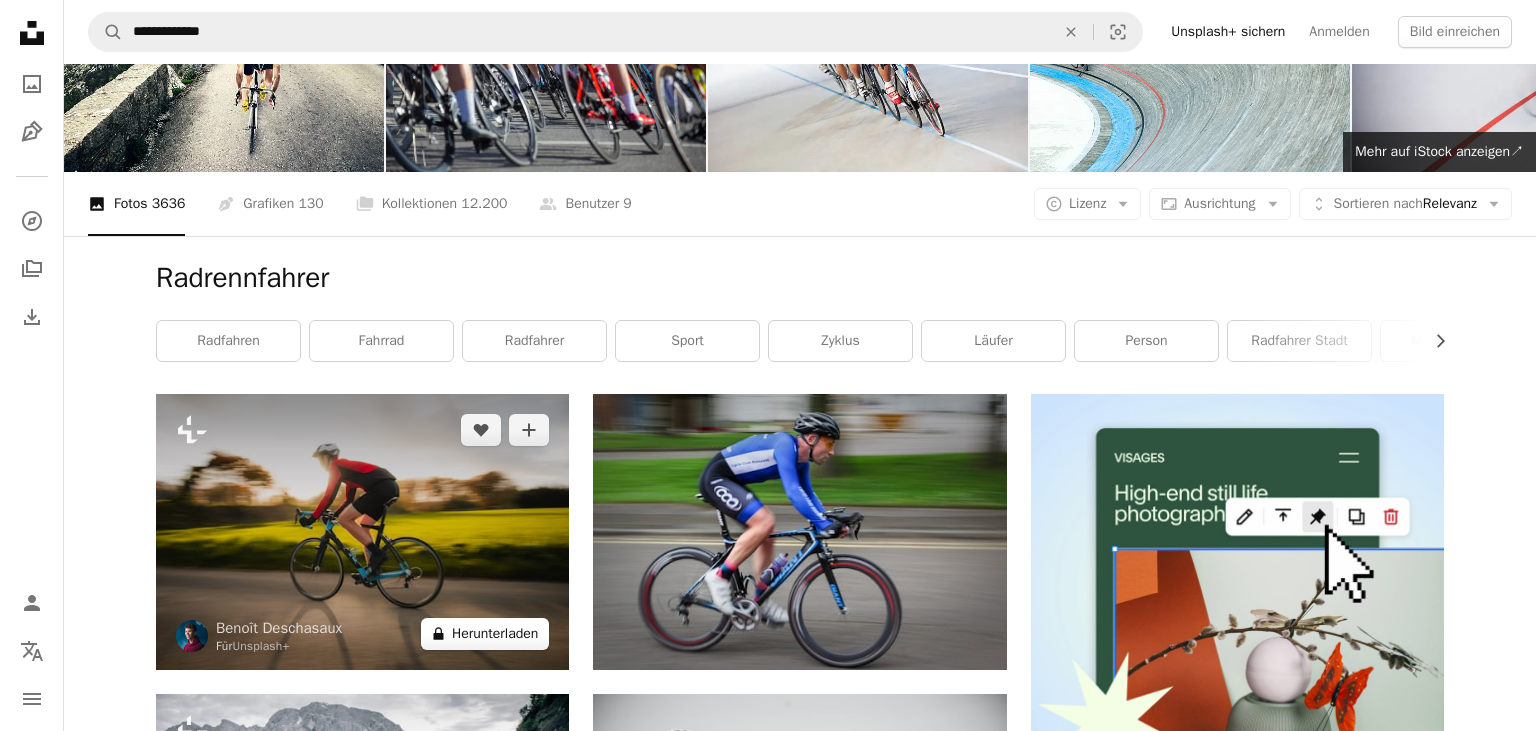 click on "A lock   Herunterladen" at bounding box center (485, 634) 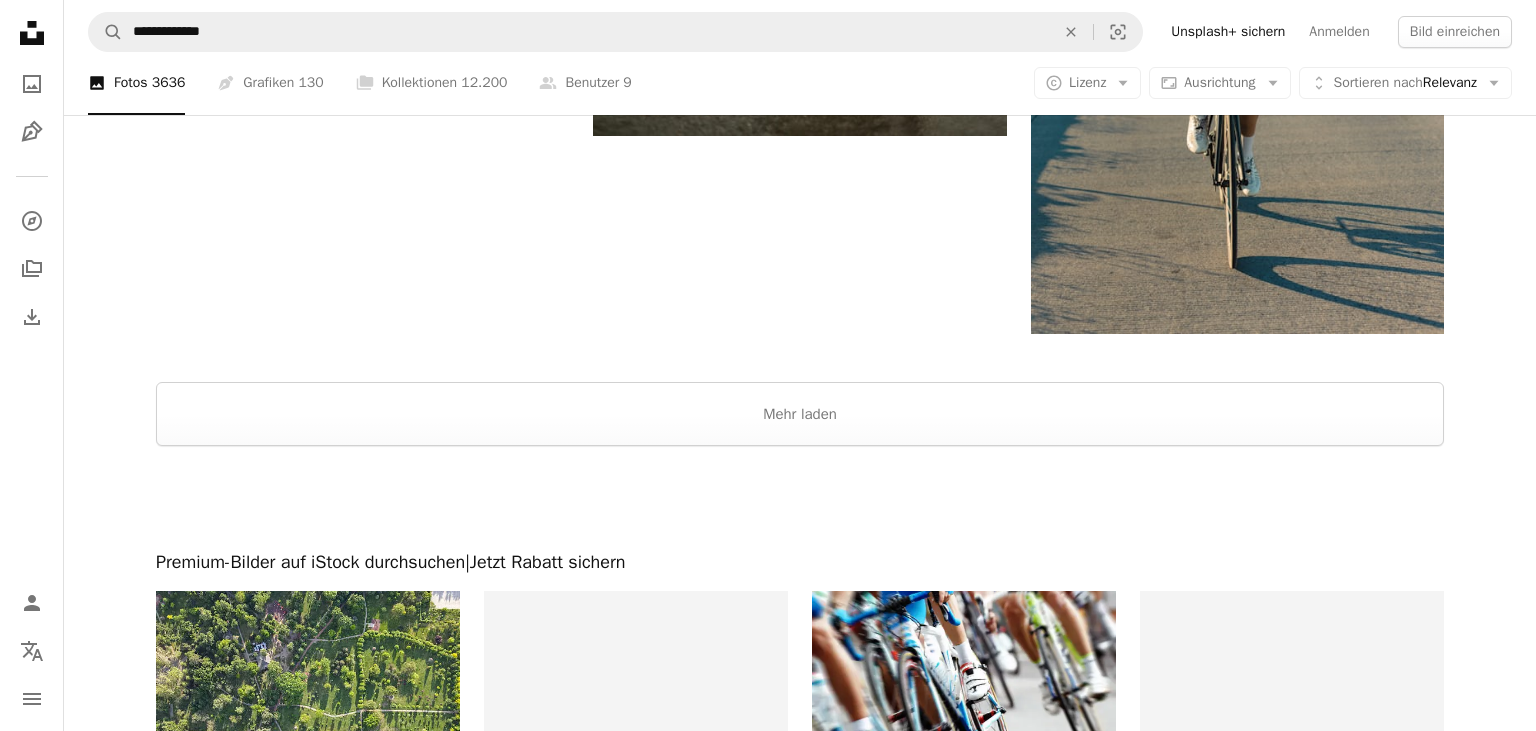 scroll, scrollTop: 3590, scrollLeft: 0, axis: vertical 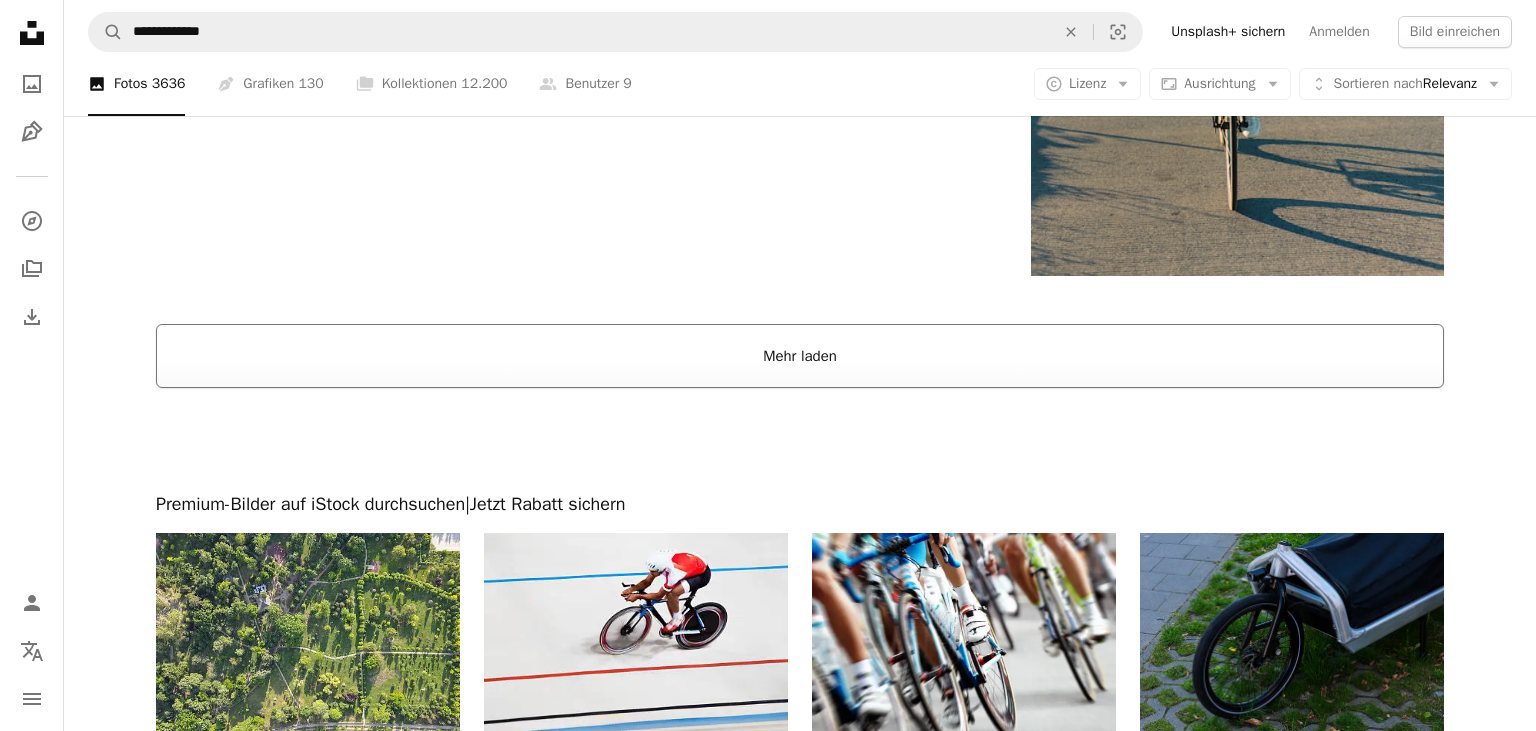 click on "Mehr laden" at bounding box center [800, 356] 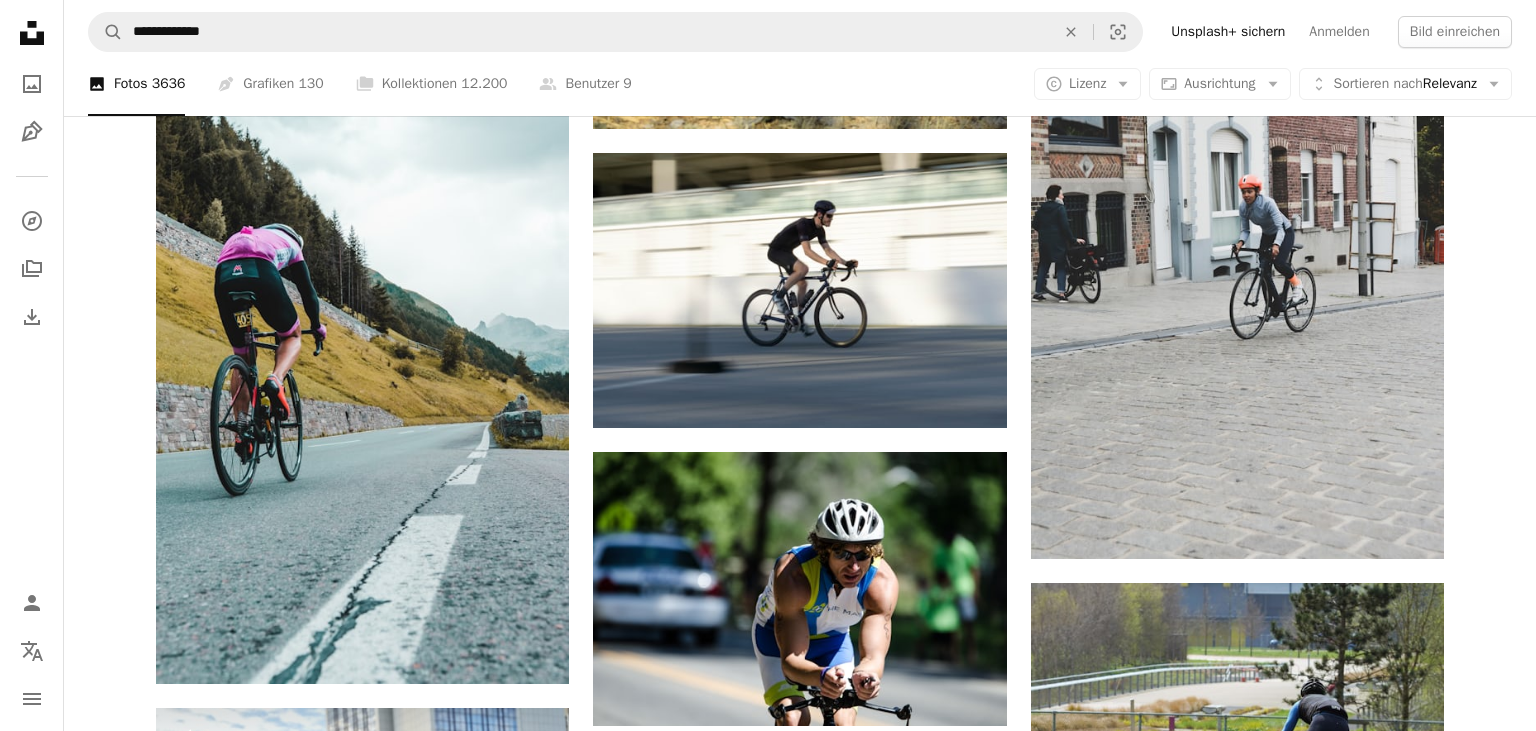 scroll, scrollTop: 5913, scrollLeft: 0, axis: vertical 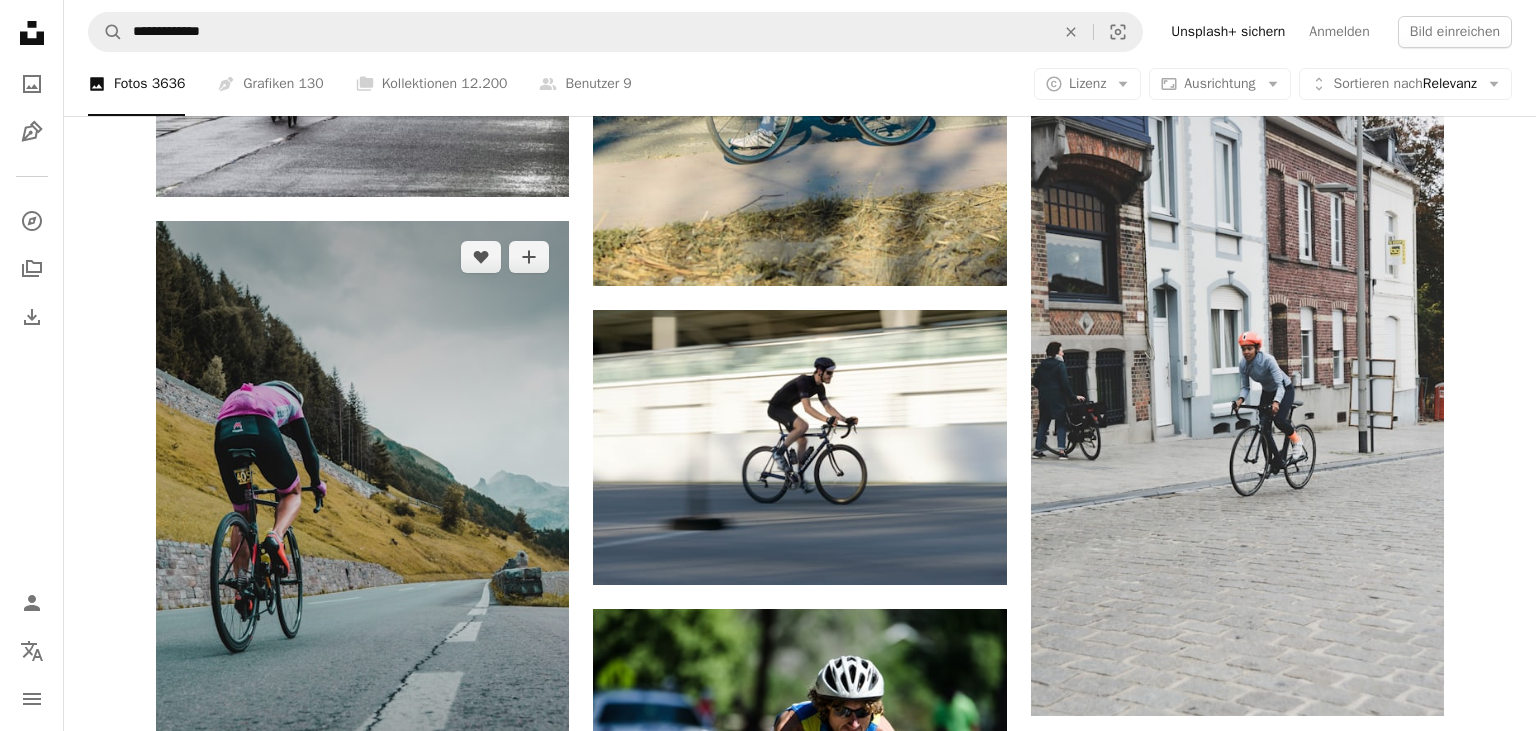 click at bounding box center [362, 531] 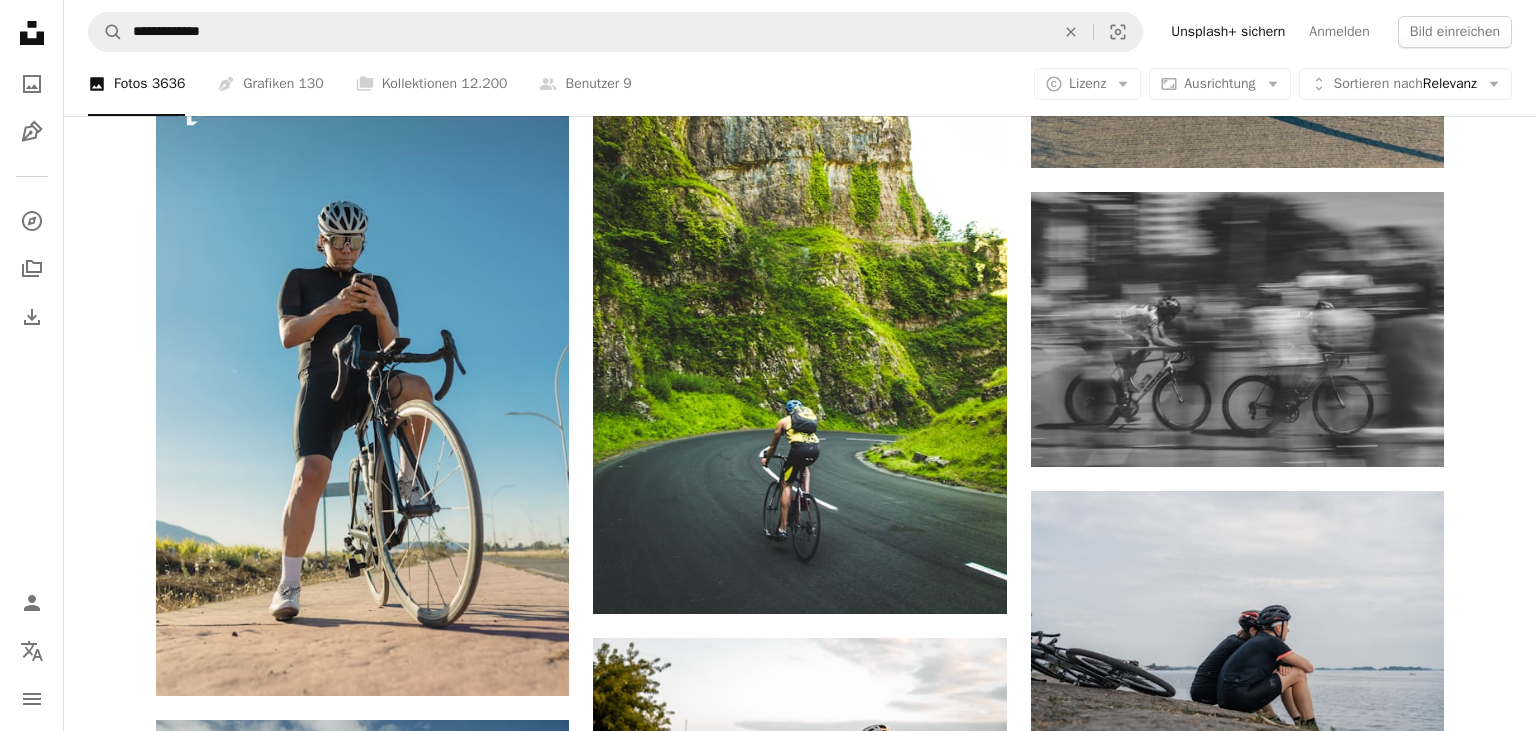 scroll, scrollTop: 3696, scrollLeft: 0, axis: vertical 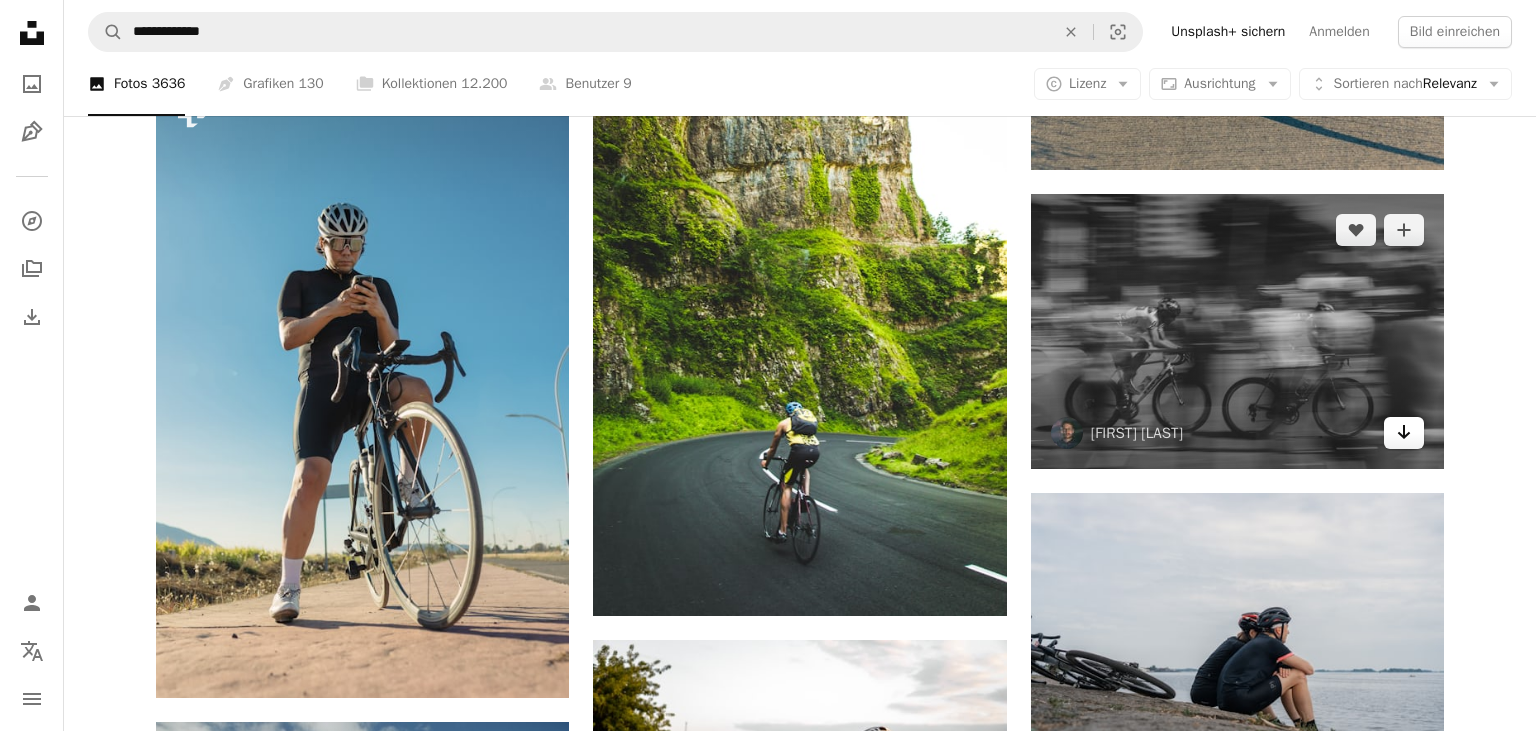 click 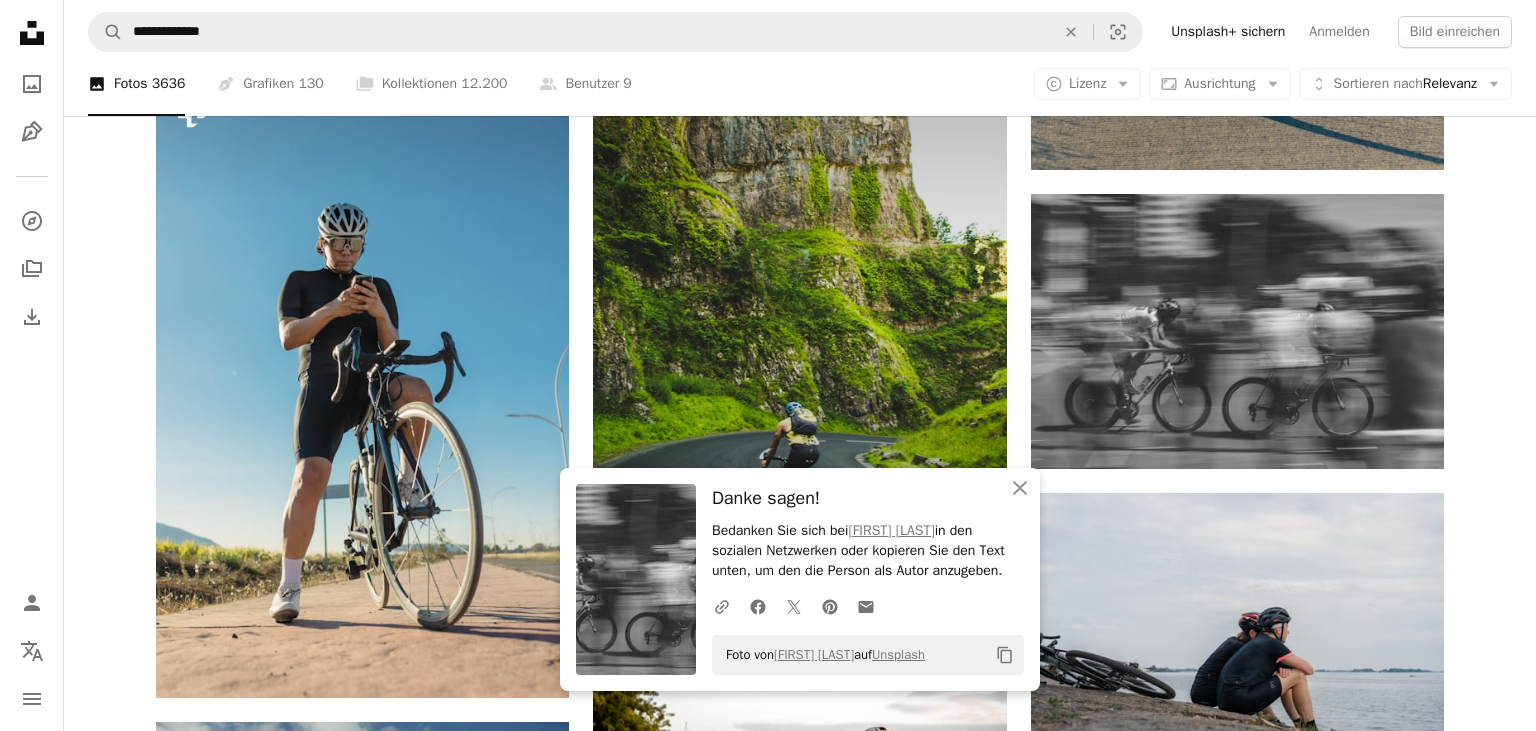 click at bounding box center [799, 306] 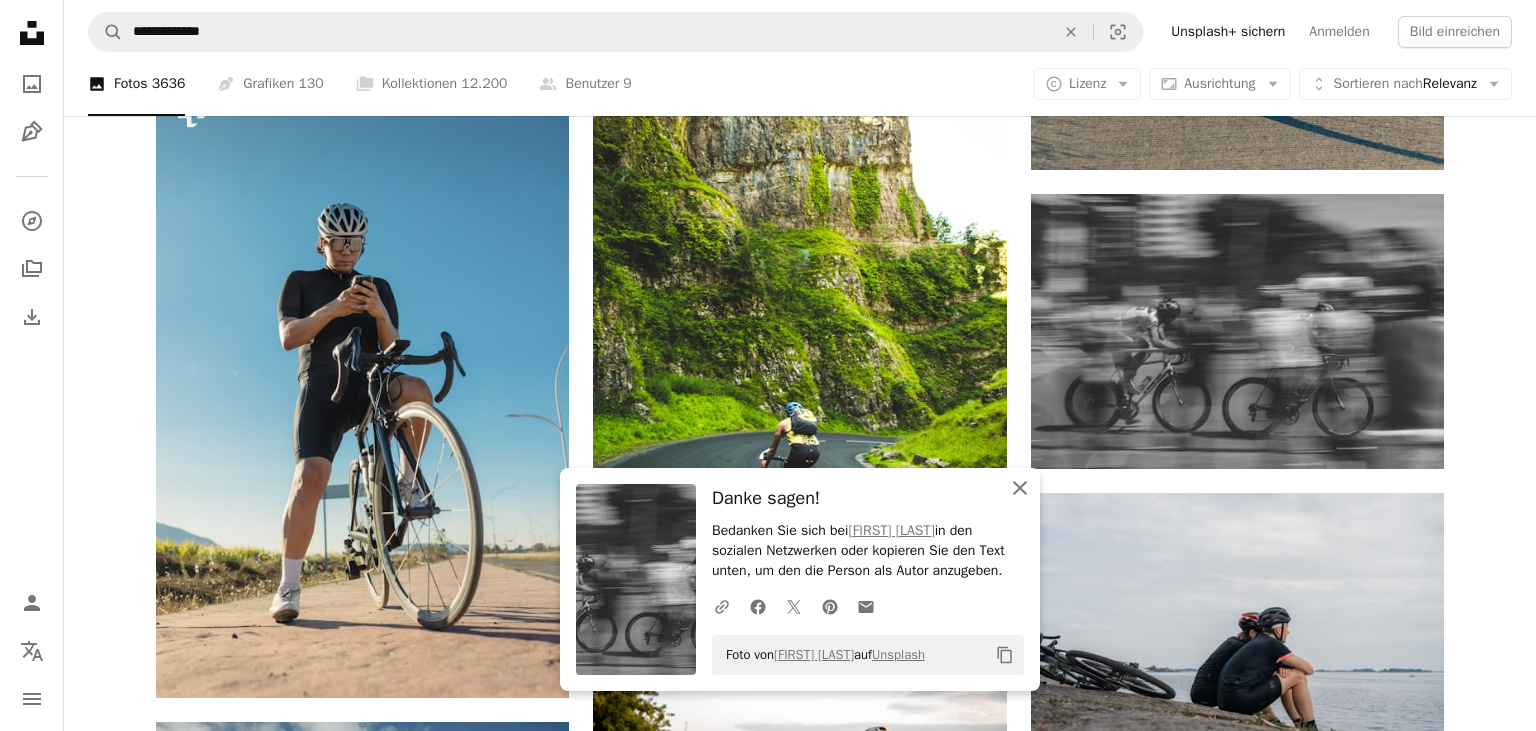 click on "An X shape" 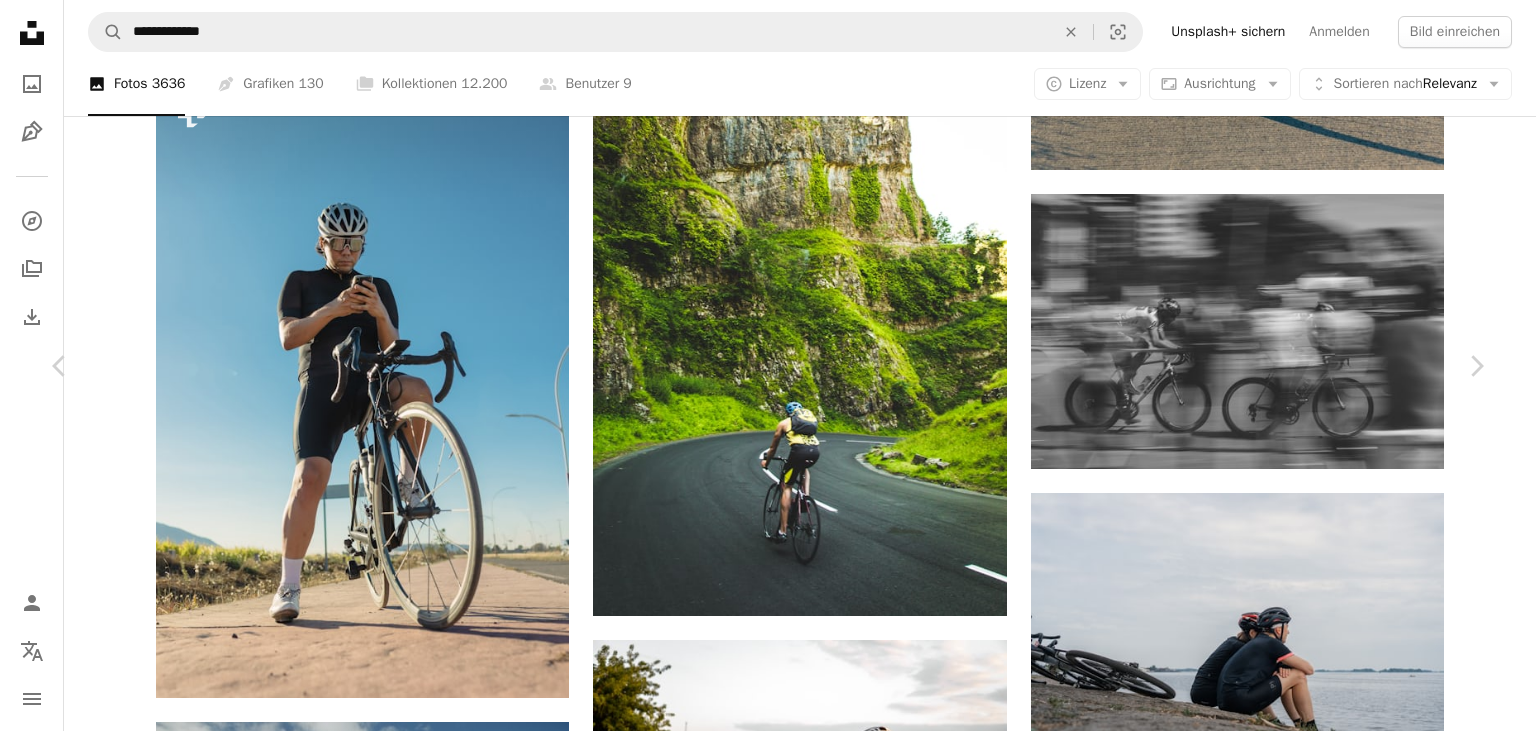 click on "Chevron down" 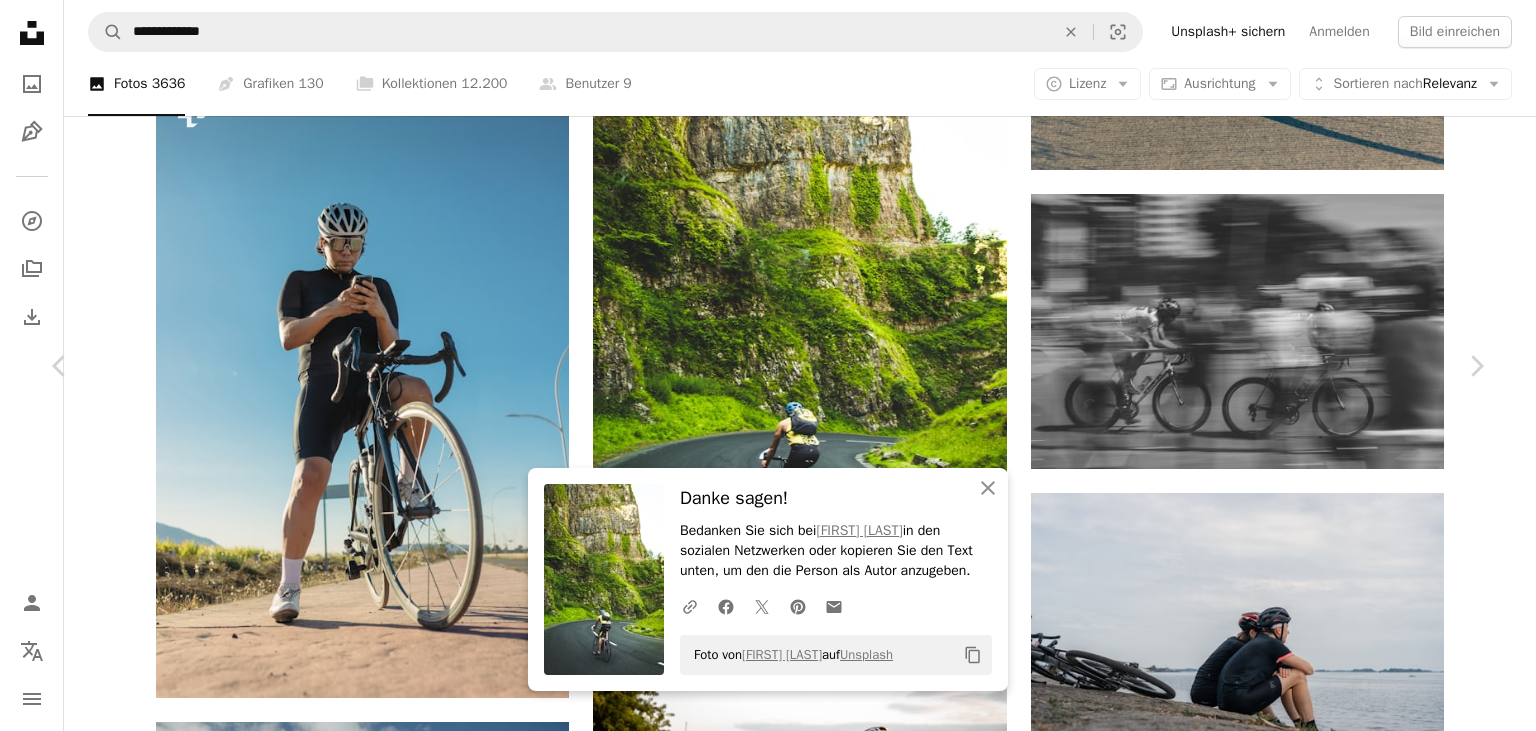 click on "A map marker [CITY], [CITY], [COUNTRY] Calendar outlined Veröffentlicht am [DD]. [MONTH] [YYYY] Camera Canon, EOS 6D Safety Kostenlos zu verwenden im Rahmen der Unsplash Lizenz grün Straße Sport Sport Fahrrad Radfahren Felsen [COUNTRY] Geschwindigkeit Zyklus Rennen Bewegung Rennen schnell Radfahrer [CITY] [COUNTRY]" at bounding box center (768, 9809) 